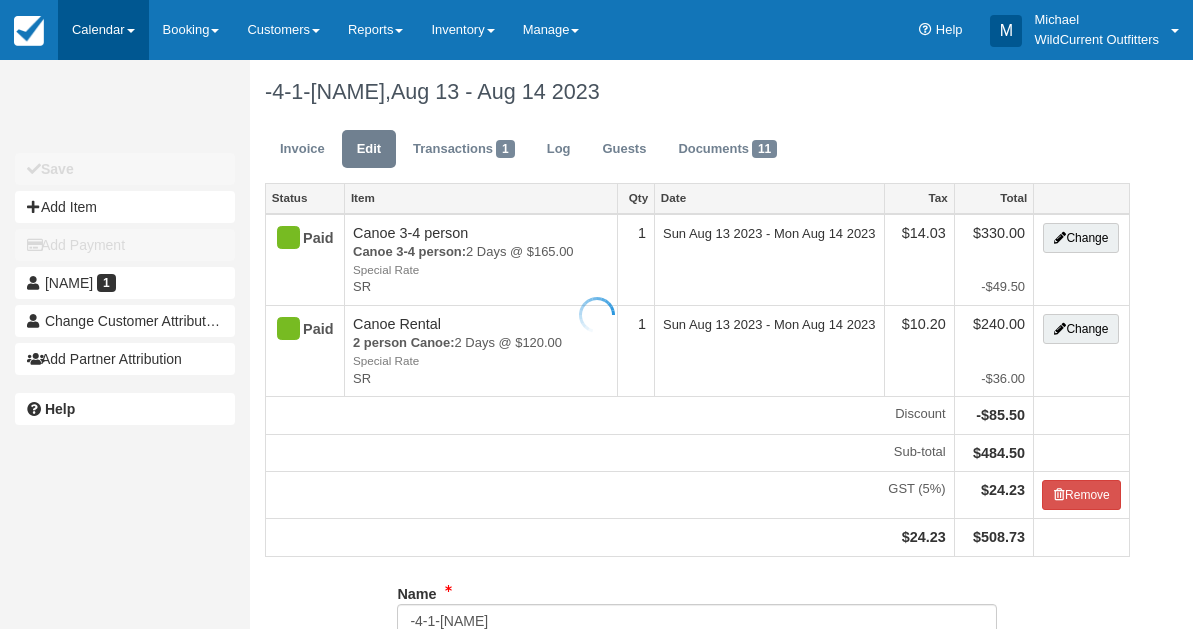 scroll, scrollTop: 0, scrollLeft: 0, axis: both 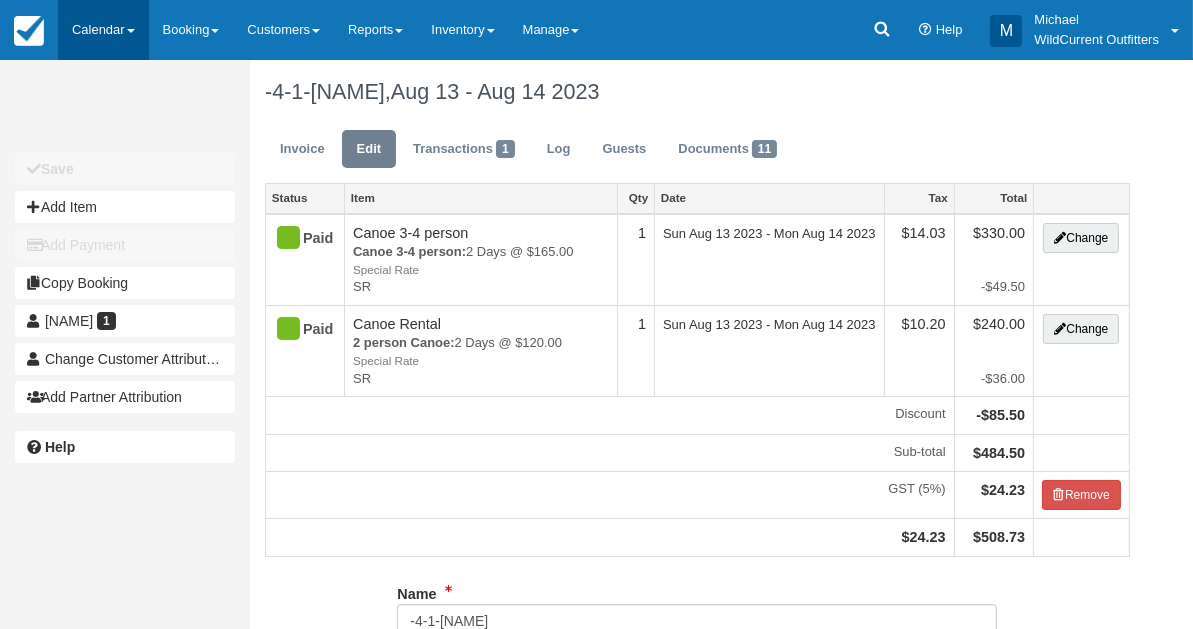 click on "Calendar" at bounding box center [103, 30] 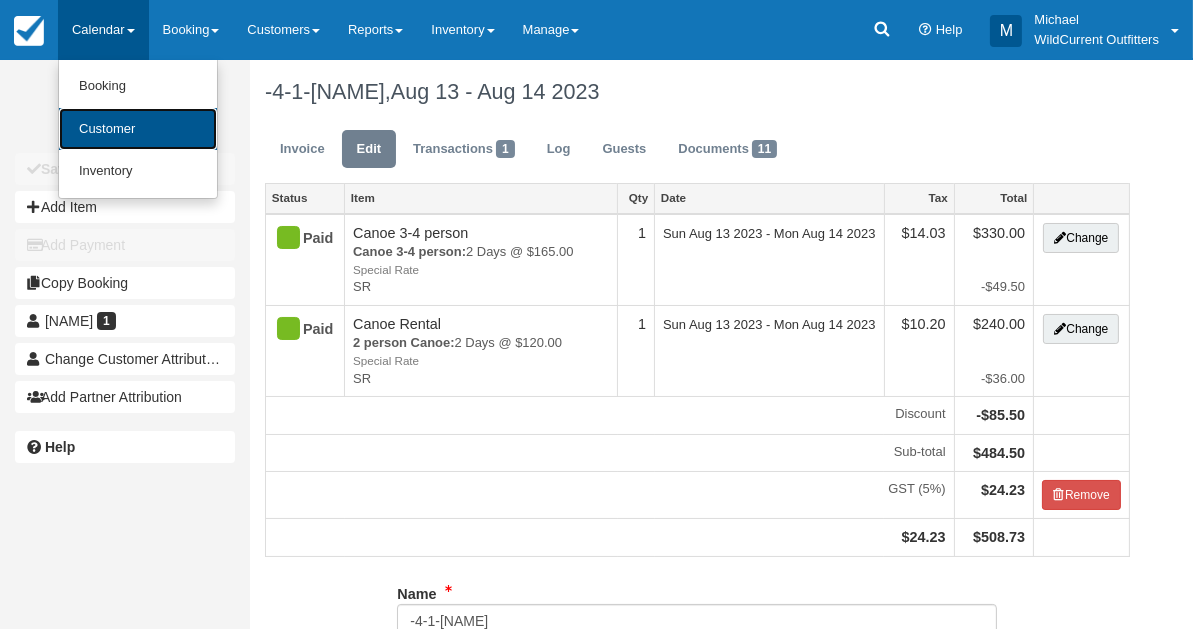 click on "Customer" at bounding box center (138, 129) 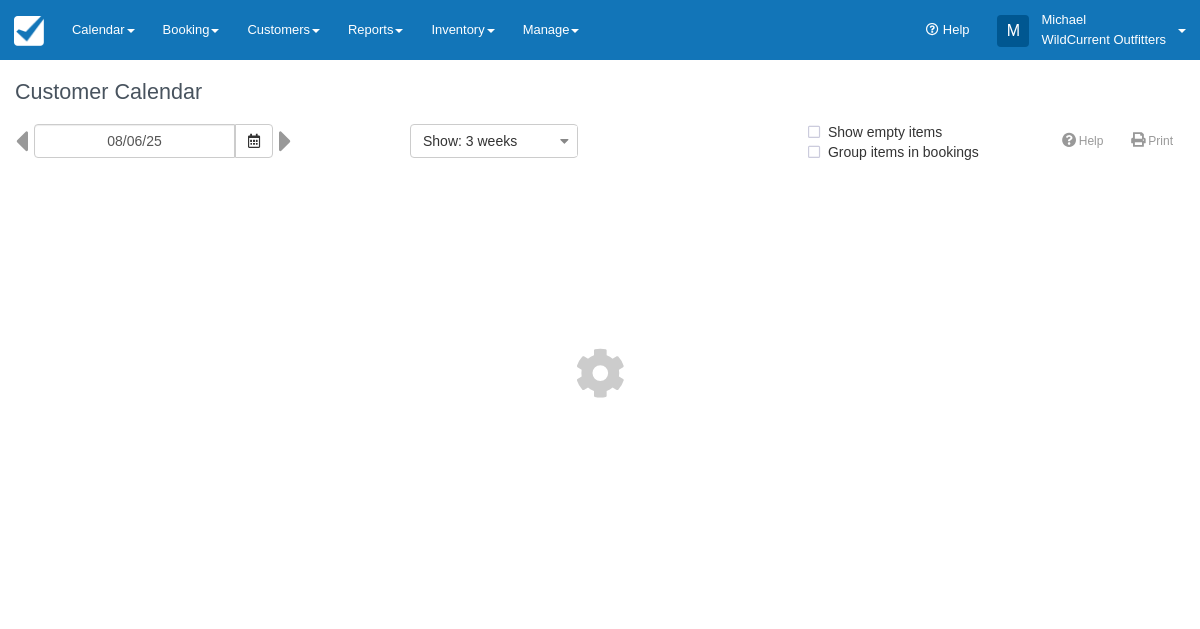 select 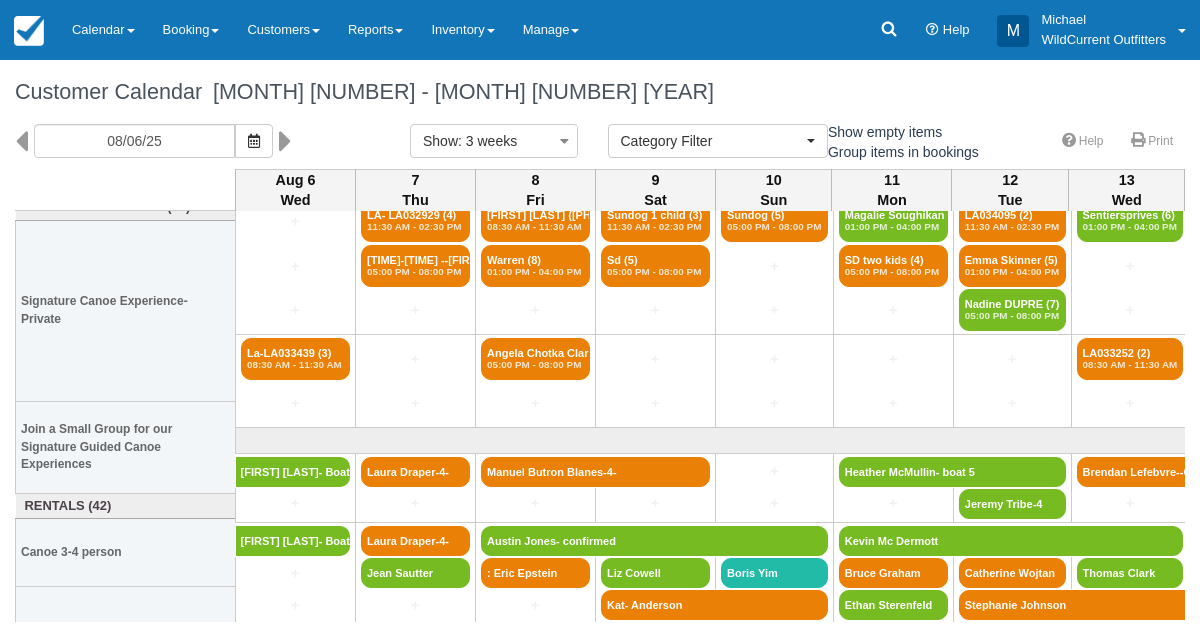 scroll, scrollTop: 113, scrollLeft: 0, axis: vertical 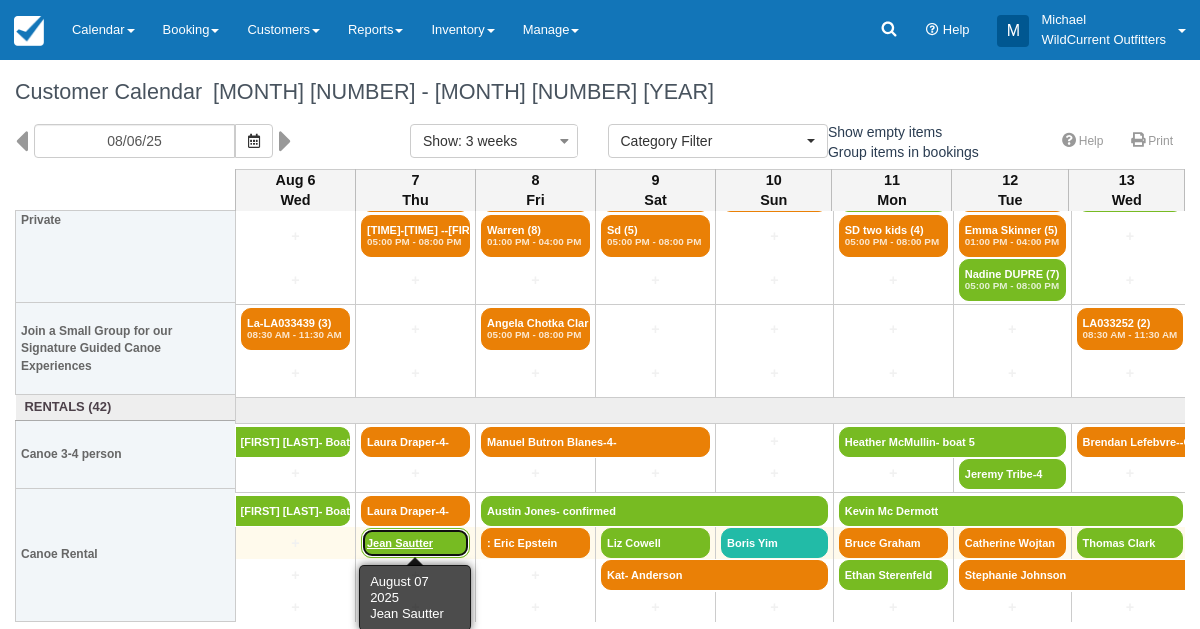 click on "Jean Sautter" at bounding box center (415, 543) 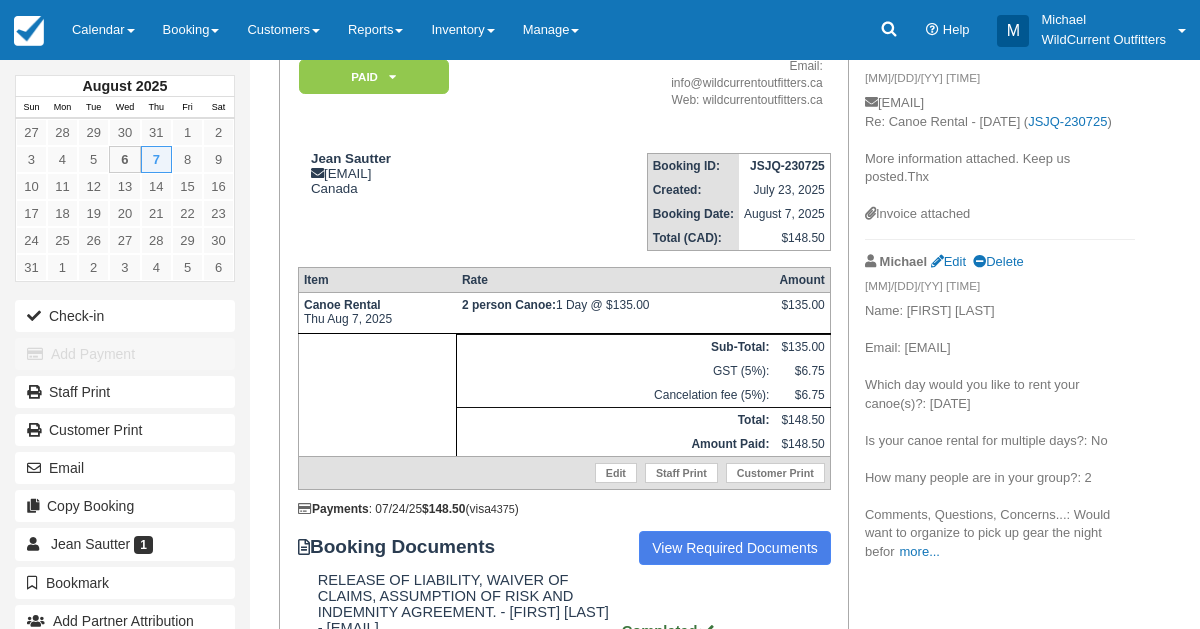 scroll, scrollTop: 0, scrollLeft: 0, axis: both 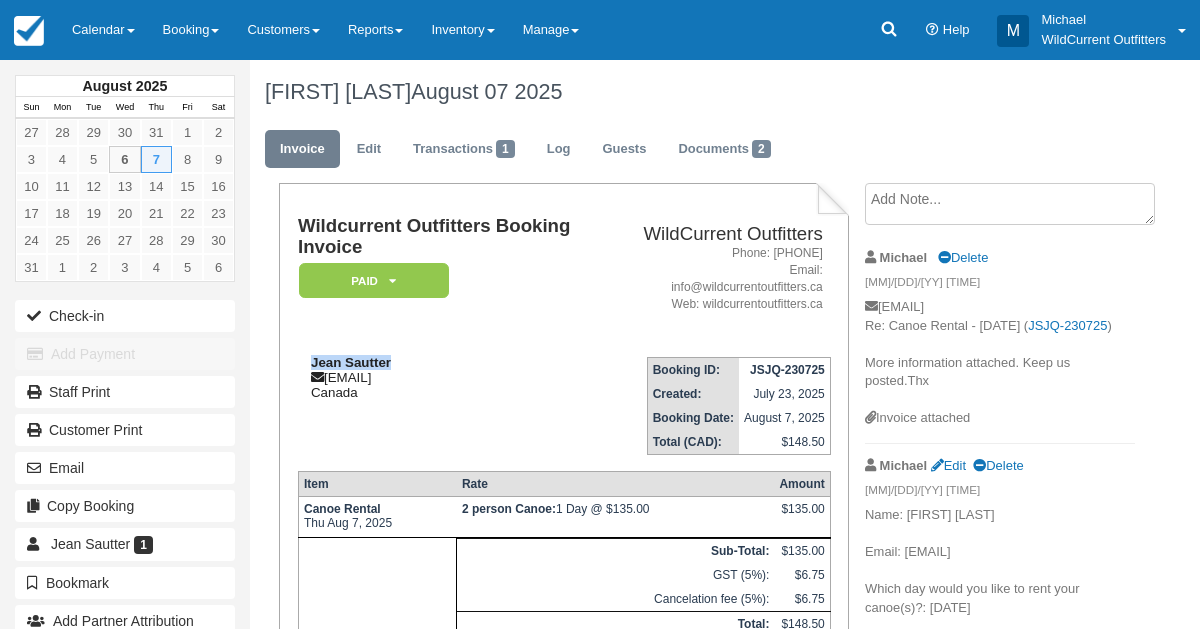drag, startPoint x: 396, startPoint y: 361, endPoint x: 305, endPoint y: 367, distance: 91.197586 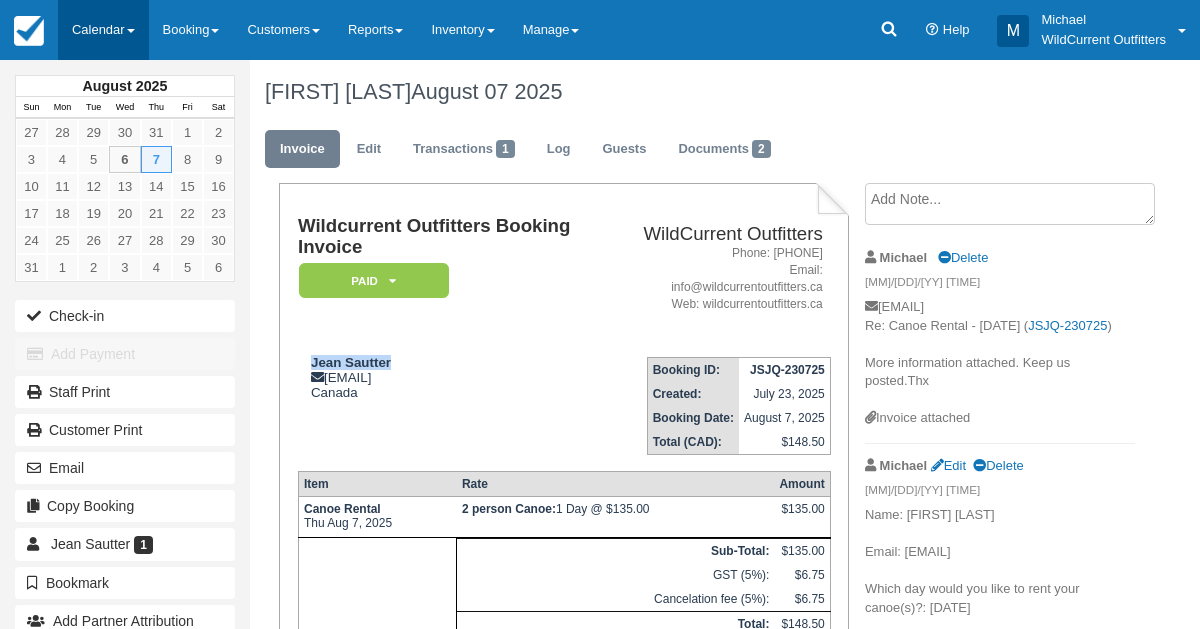 click on "Calendar" at bounding box center [103, 30] 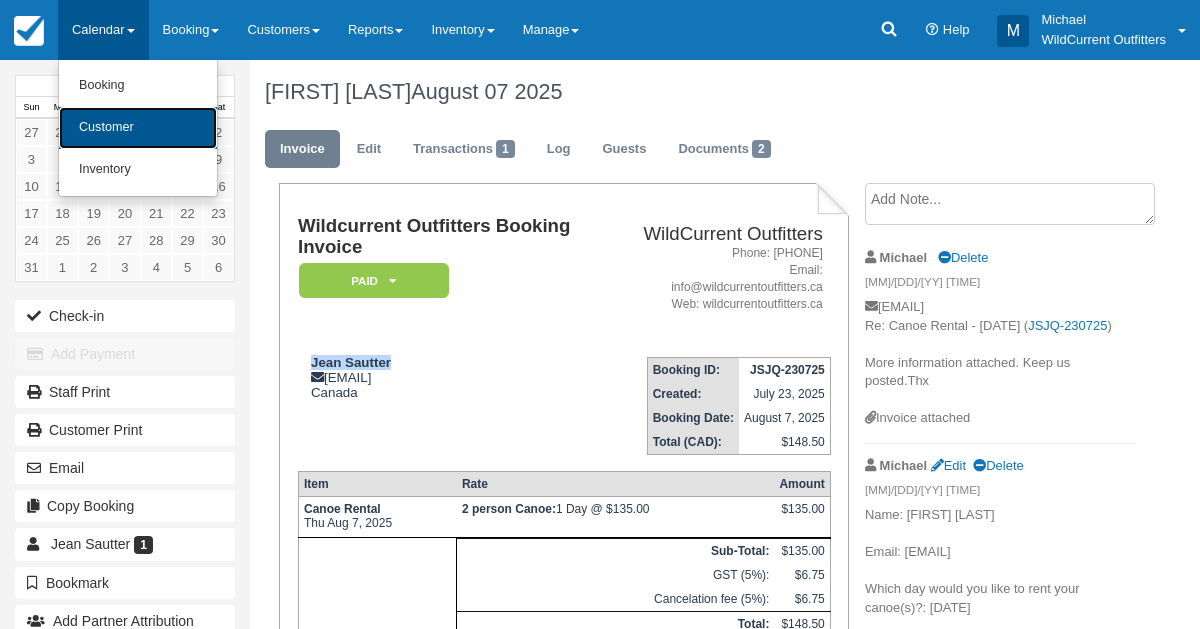 click on "Customer" at bounding box center [138, 128] 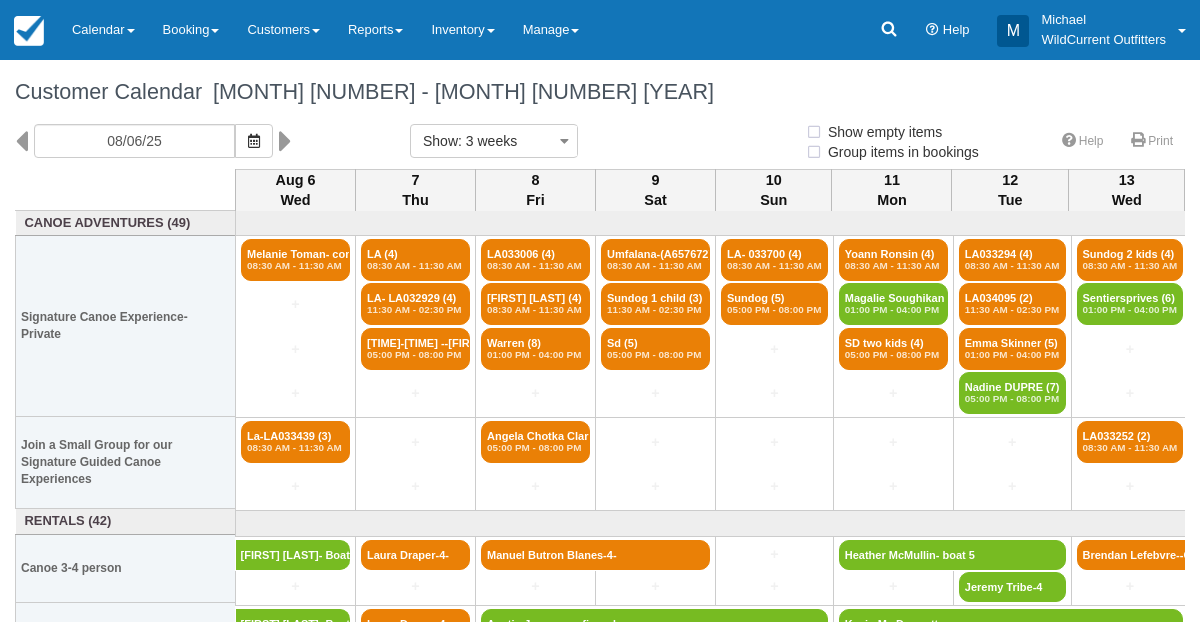 select 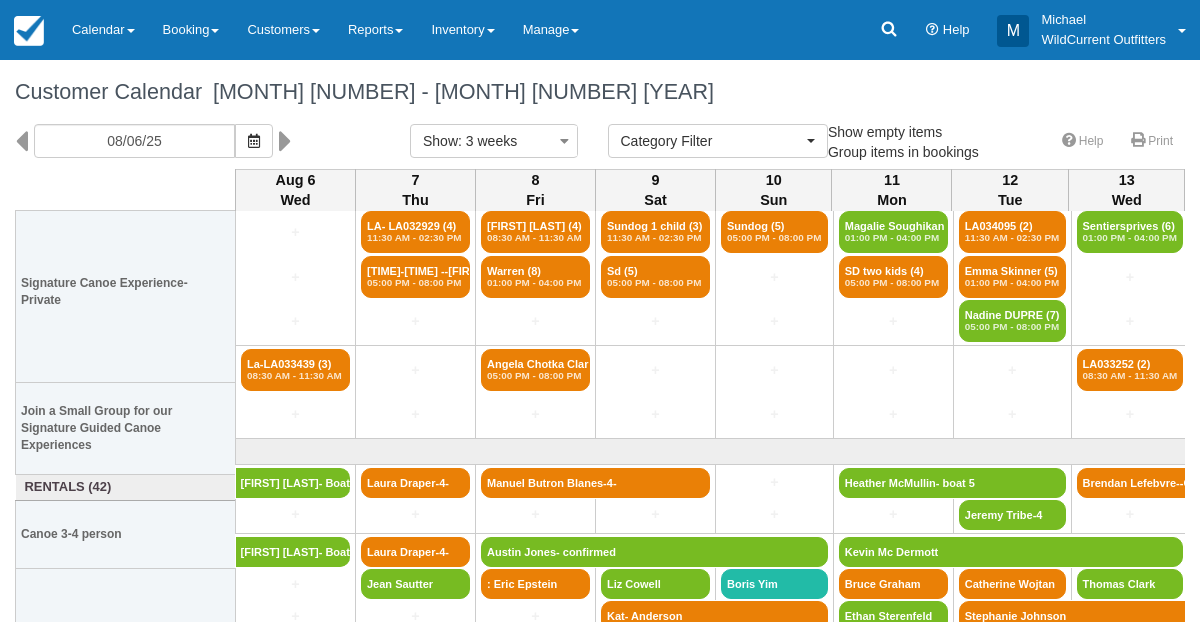 scroll, scrollTop: 113, scrollLeft: 0, axis: vertical 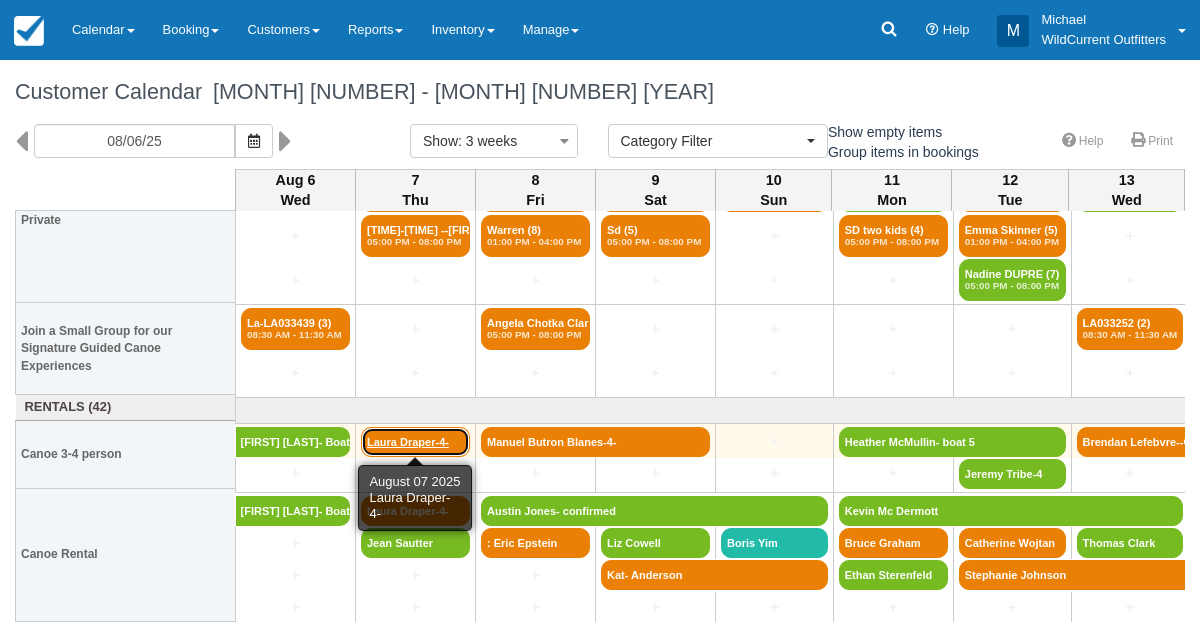 click on "Laura Draper-4-" at bounding box center (415, 442) 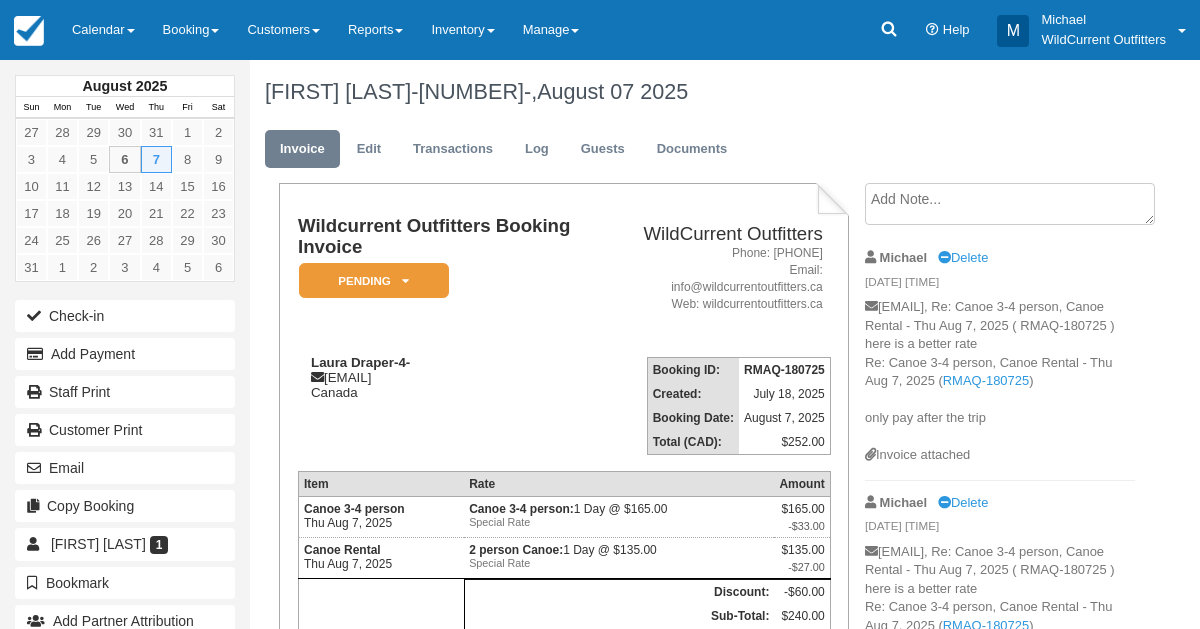 scroll, scrollTop: 0, scrollLeft: 0, axis: both 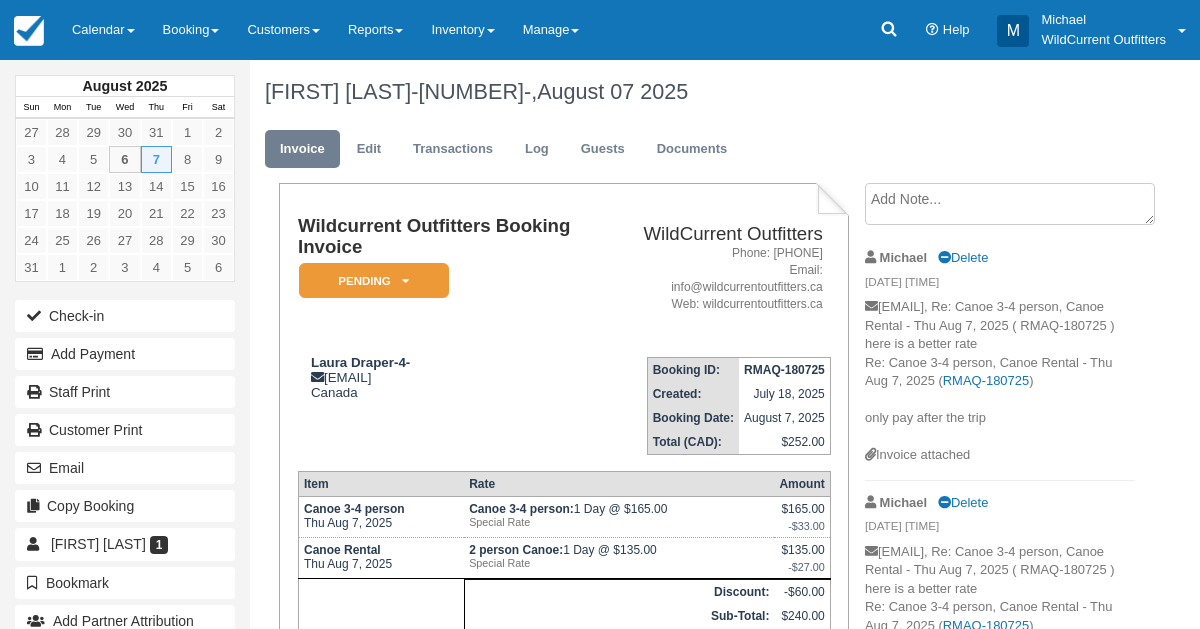 click on "[EMAIL],
Re: Canoe 3-4 person, Canoe Rental - Thu Aug 7, 2025 ( RMAQ-180725 )
here is a better rate" at bounding box center (1000, 617) 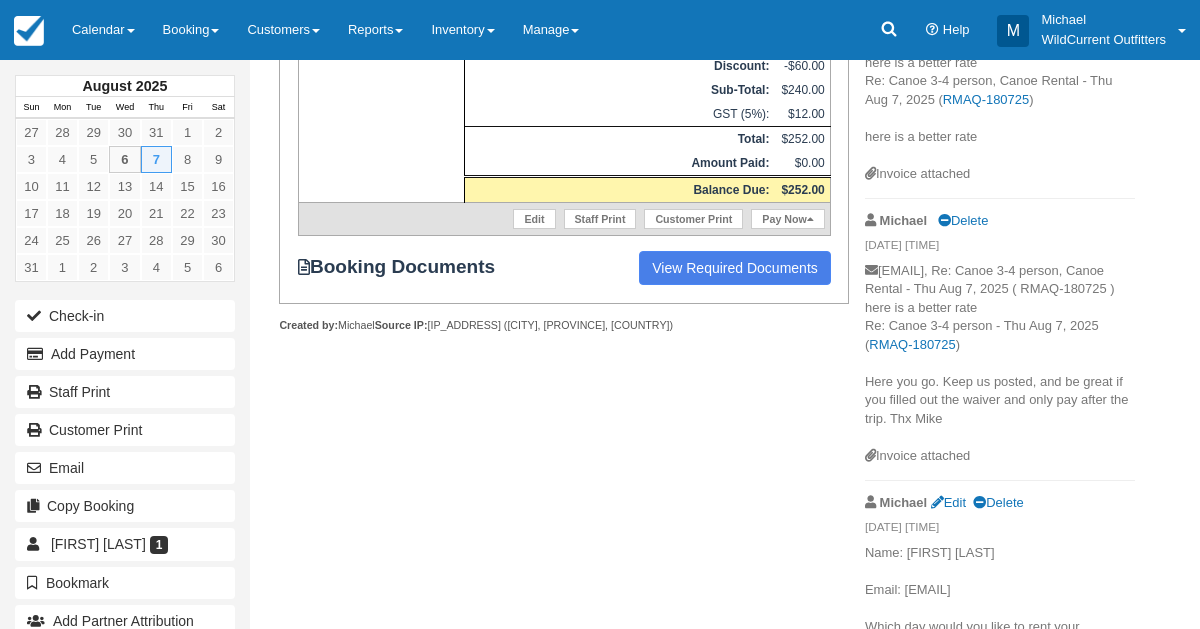 scroll, scrollTop: 581, scrollLeft: 0, axis: vertical 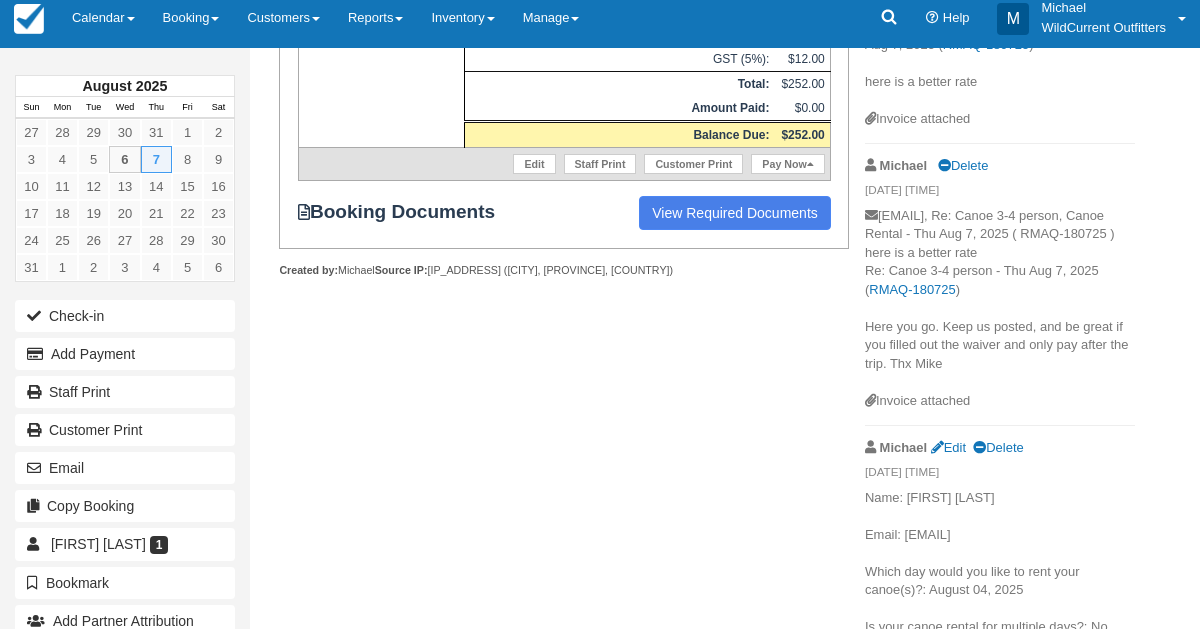 click on "more..." at bounding box center [1083, 719] 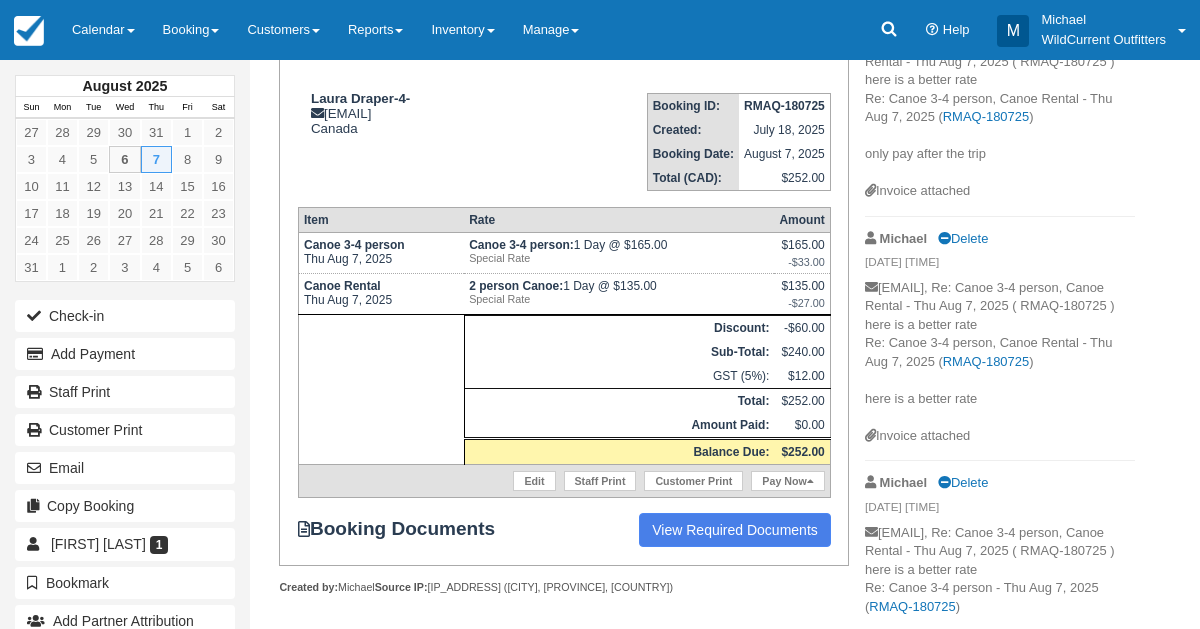 scroll, scrollTop: 0, scrollLeft: 0, axis: both 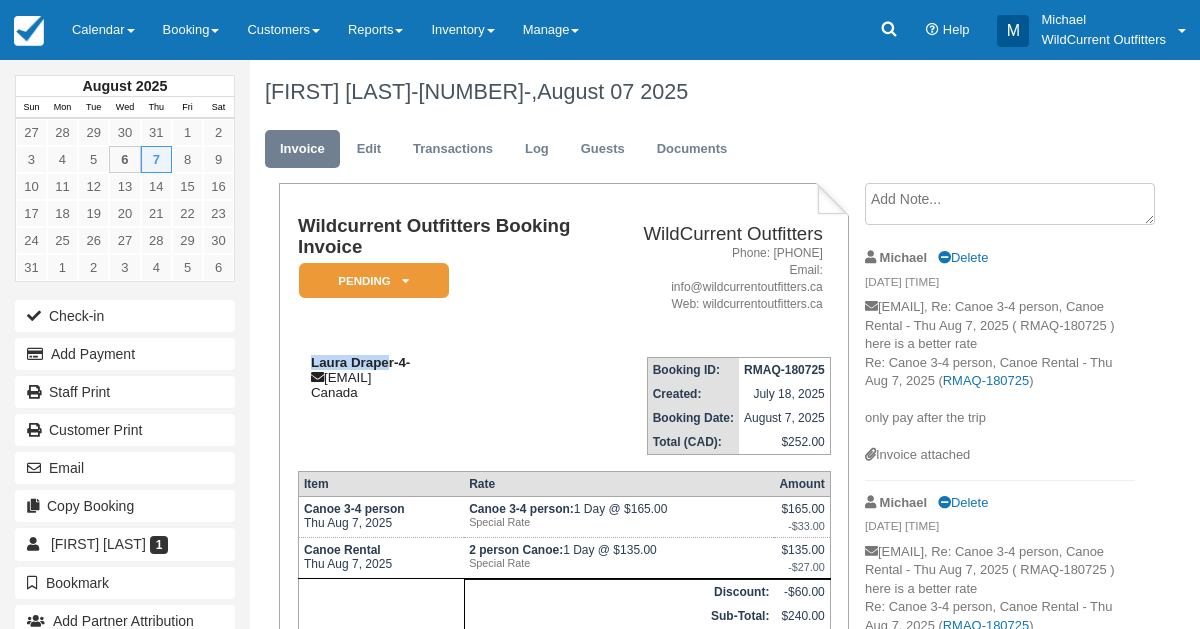 drag, startPoint x: 390, startPoint y: 361, endPoint x: 306, endPoint y: 363, distance: 84.0238 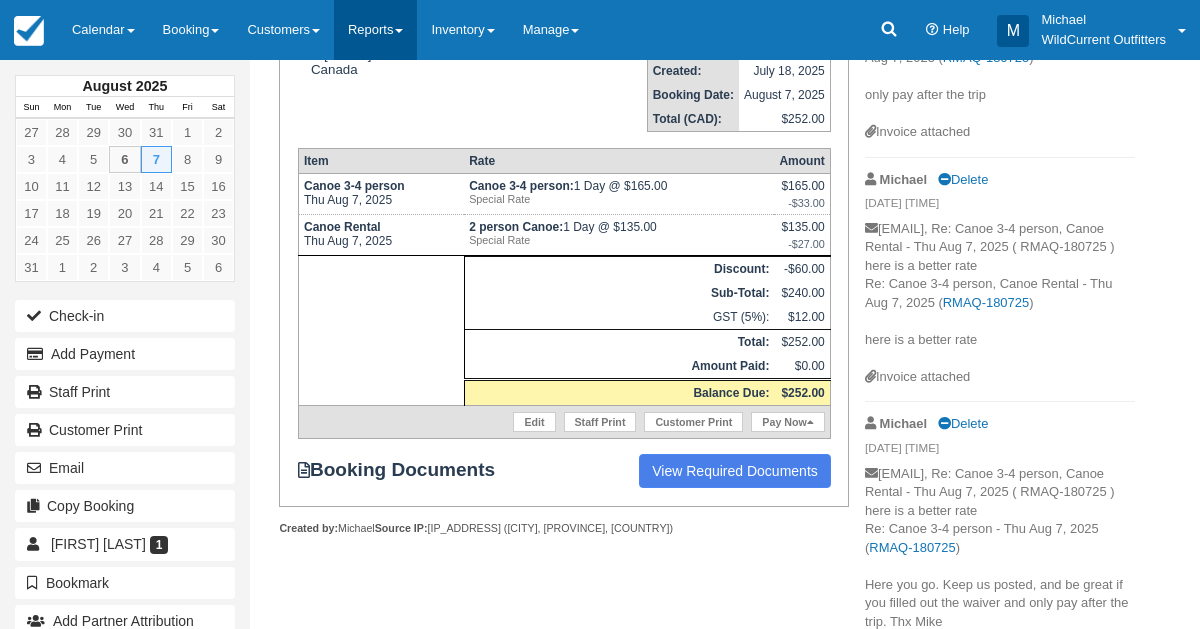 scroll, scrollTop: 324, scrollLeft: 0, axis: vertical 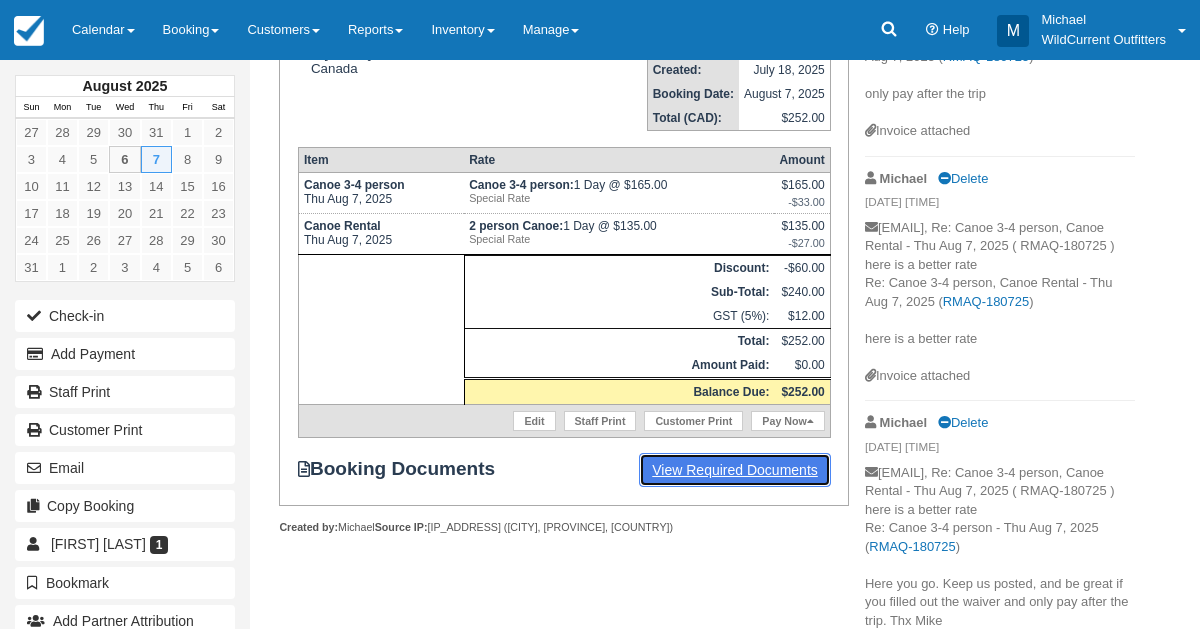 click on "View Required Documents" at bounding box center [735, 470] 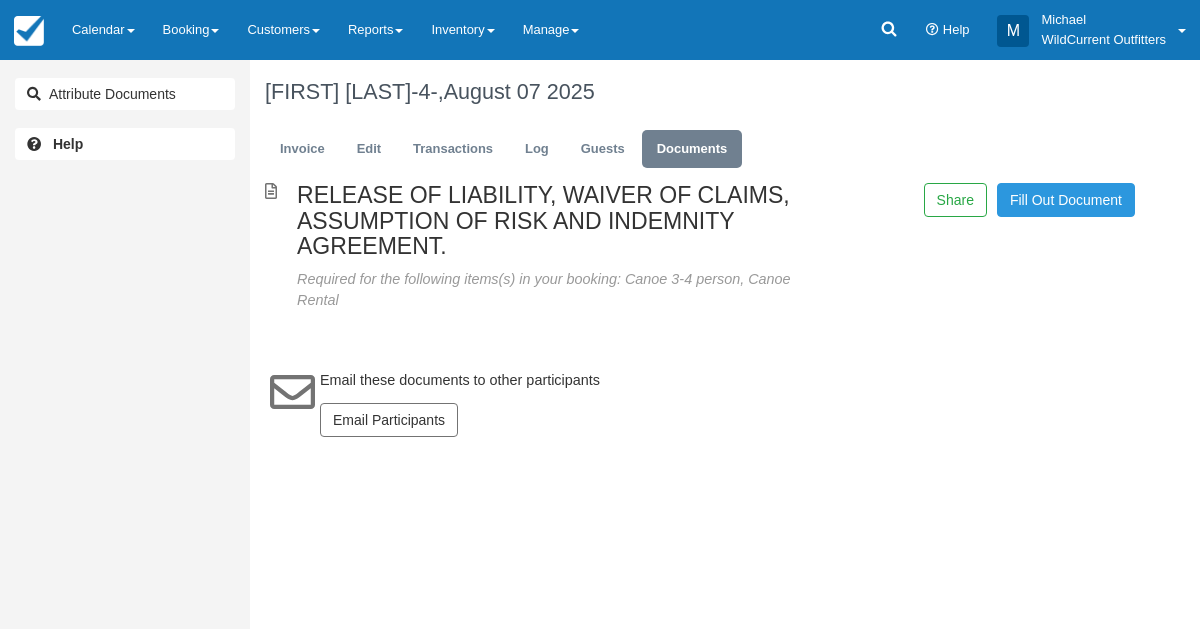 scroll, scrollTop: 0, scrollLeft: 0, axis: both 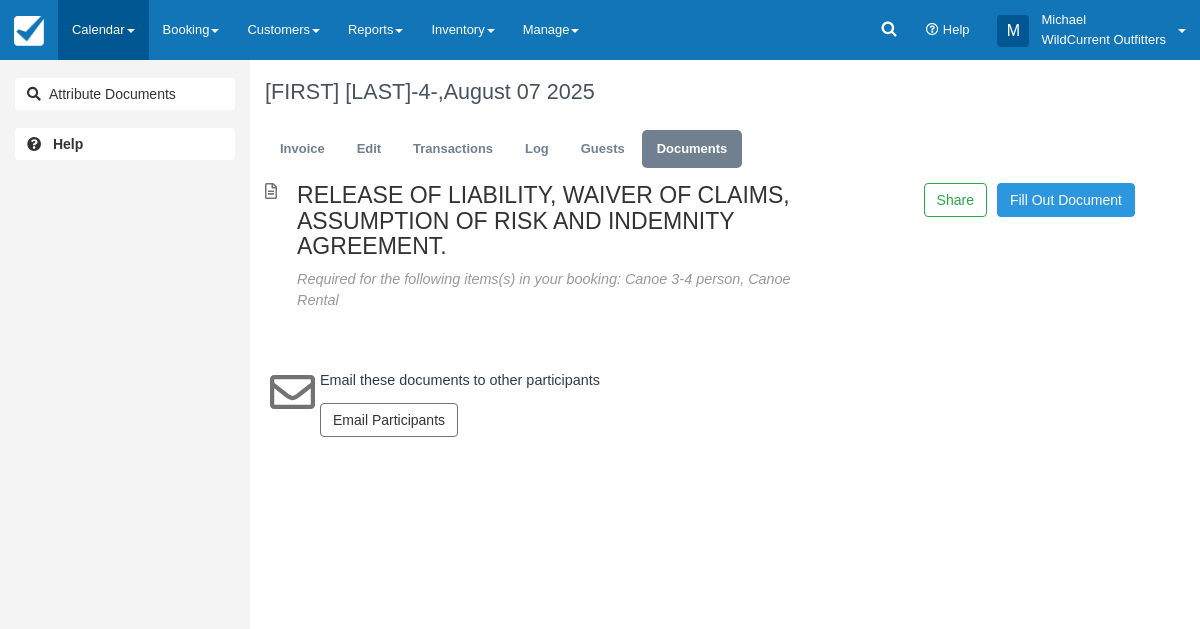 click on "Calendar" at bounding box center [103, 30] 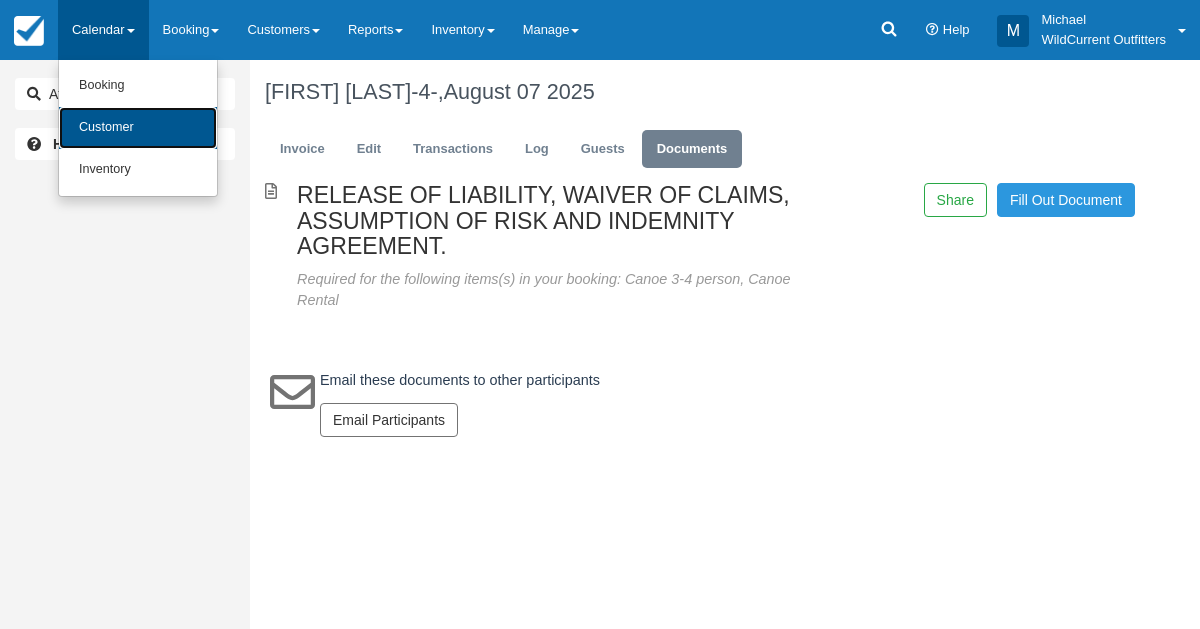 click on "Customer" at bounding box center (138, 128) 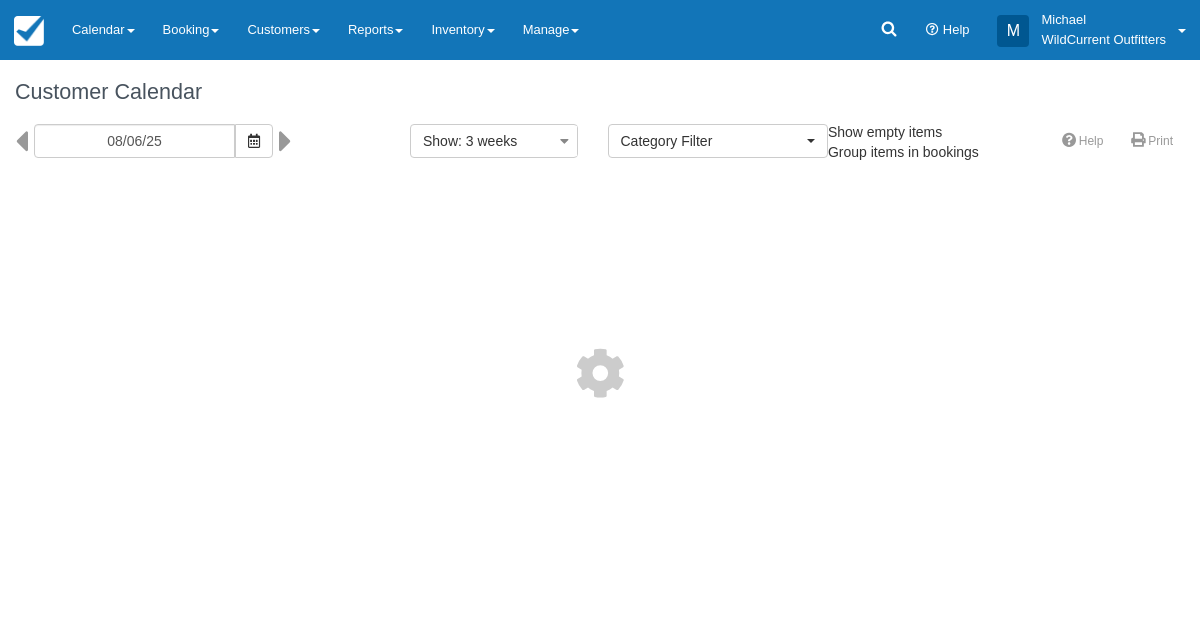 select 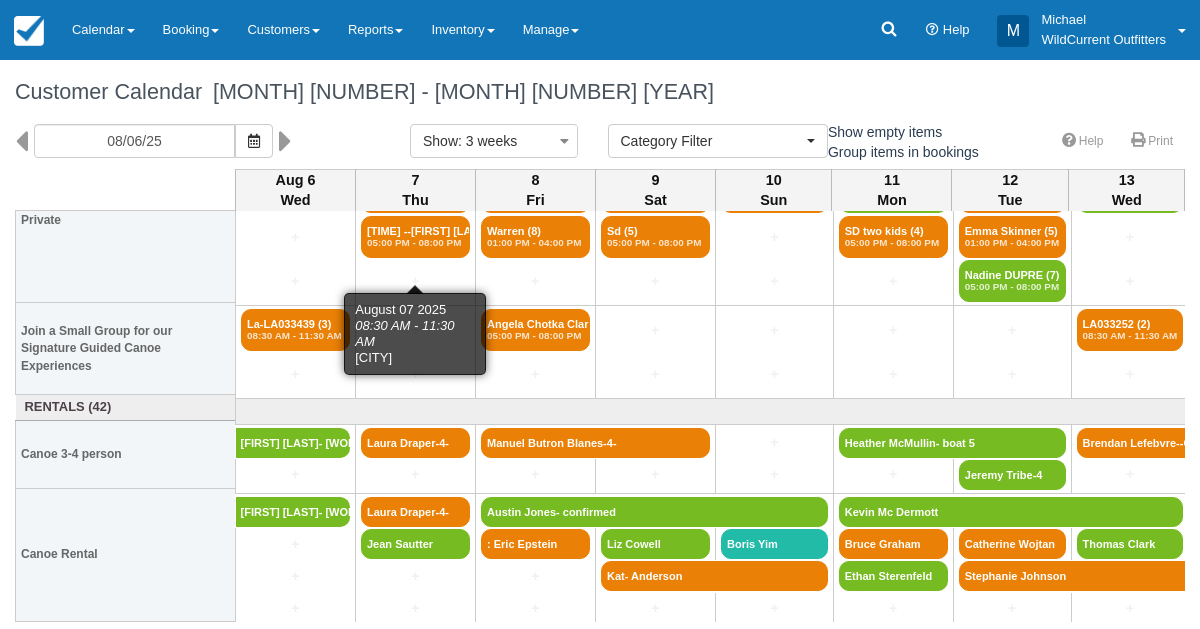 scroll, scrollTop: 113, scrollLeft: 0, axis: vertical 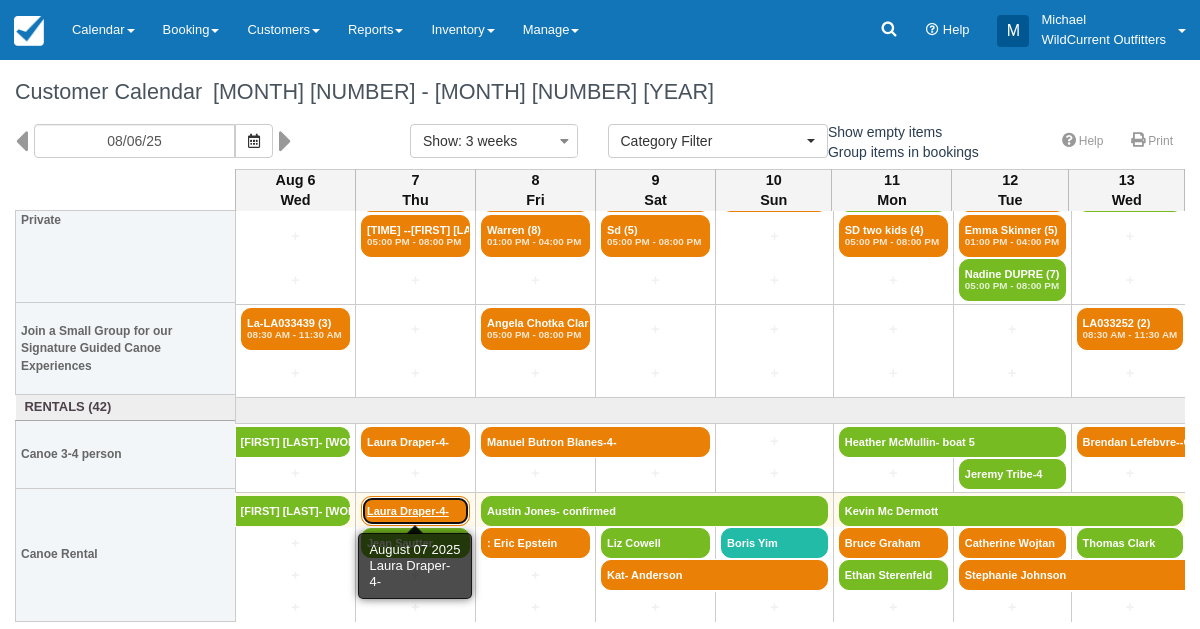 click on "Laura Draper-4-" at bounding box center [415, 511] 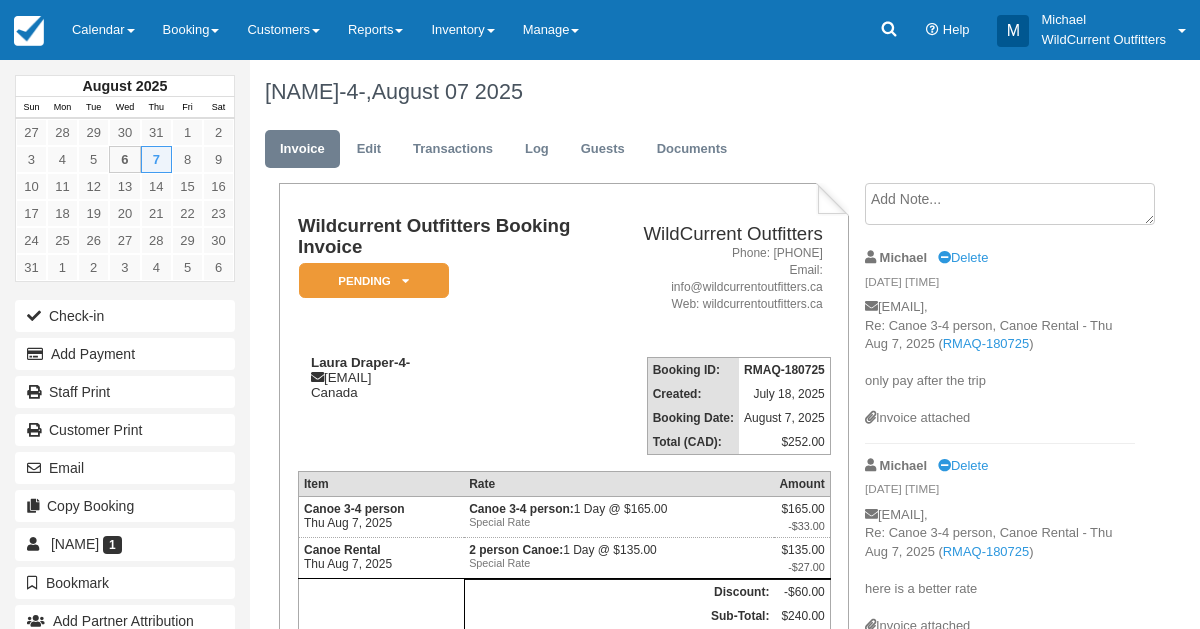 scroll, scrollTop: 0, scrollLeft: 0, axis: both 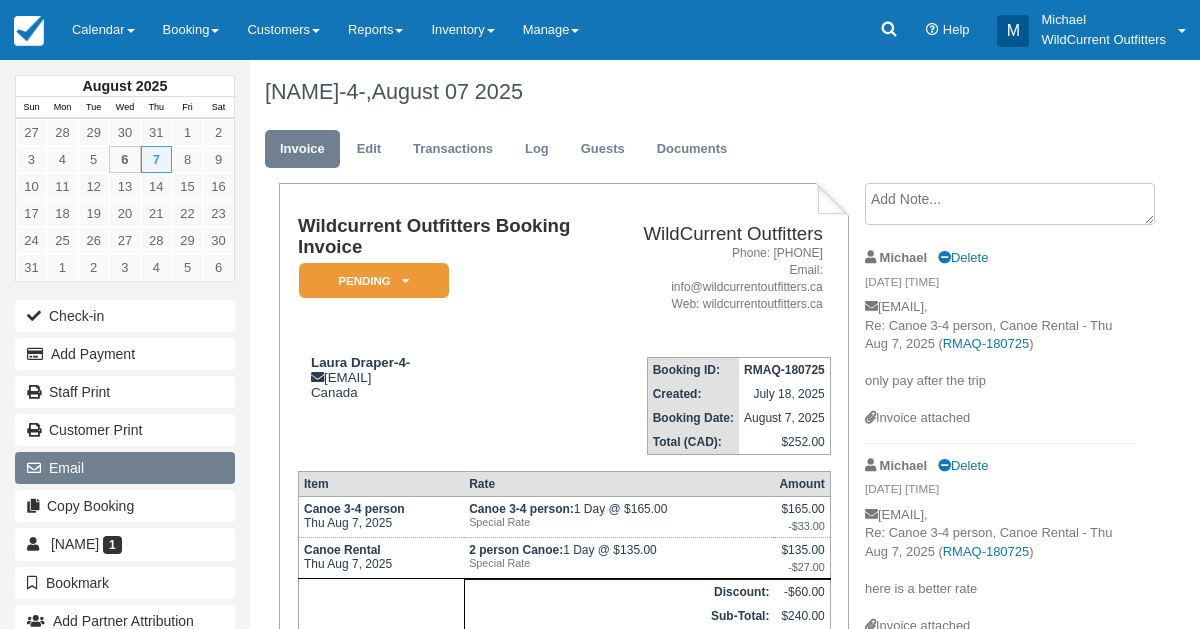 click on "Email" at bounding box center (125, 468) 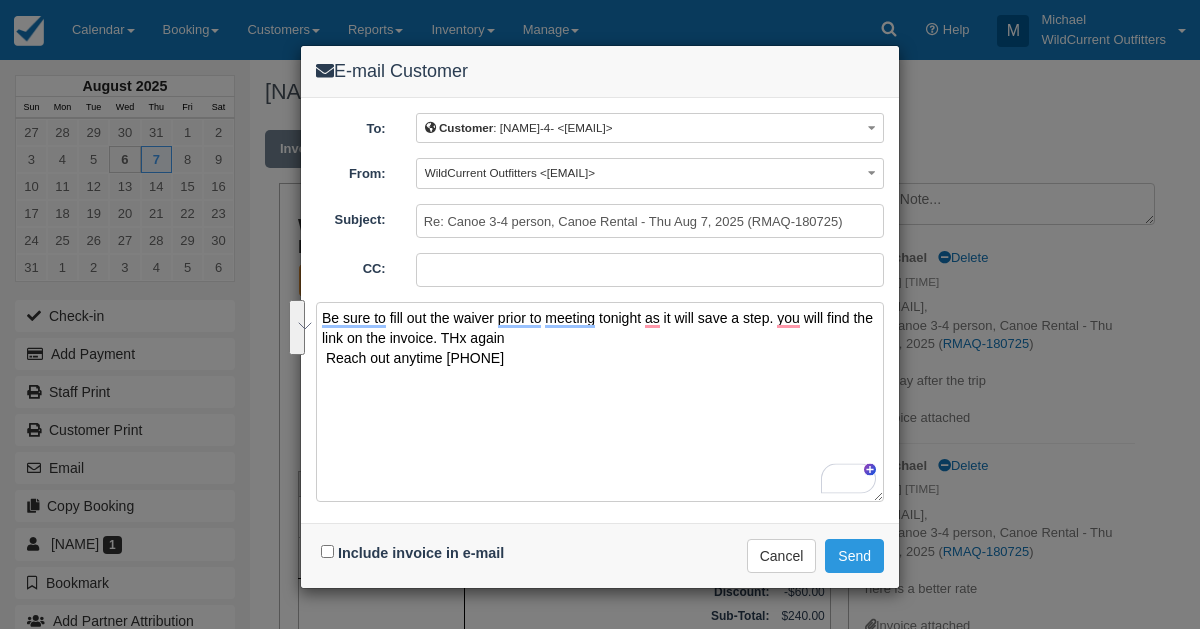 drag, startPoint x: 543, startPoint y: 351, endPoint x: 276, endPoint y: 319, distance: 268.91077 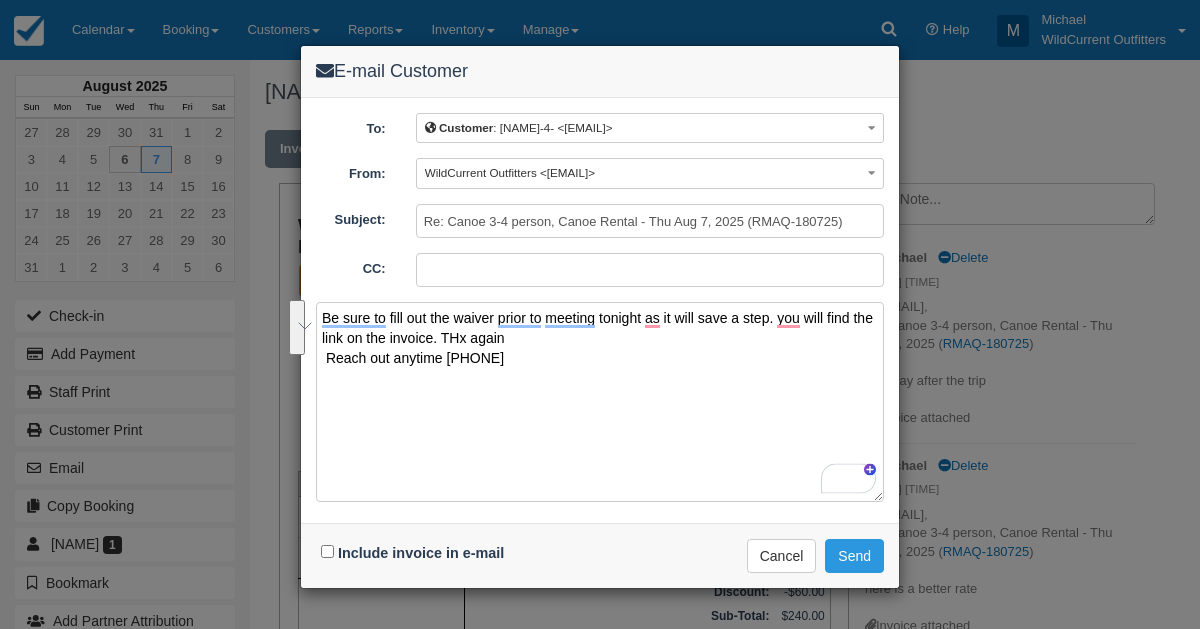 type on "Be sure to fill out the waiver prior to meeting tonight as it will save a step. you will find the link on the invoice. THx again
Reach out anytime [PHONE]" 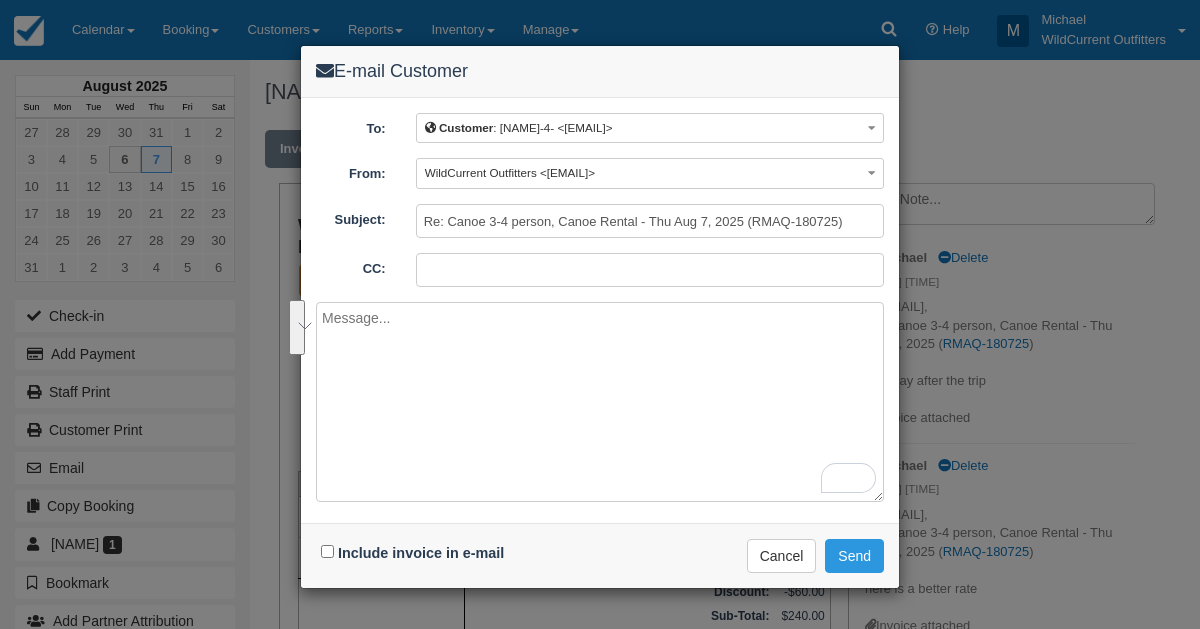 paste on "Hi [NAME],
Please remember to fill out the waiver before we meet tonight; you'll find the link on the invoice. This will help us save time.
Thanks again\! Please feel free to reach out anytime at [PHONE].
Best,
Wild Current Outfitters" 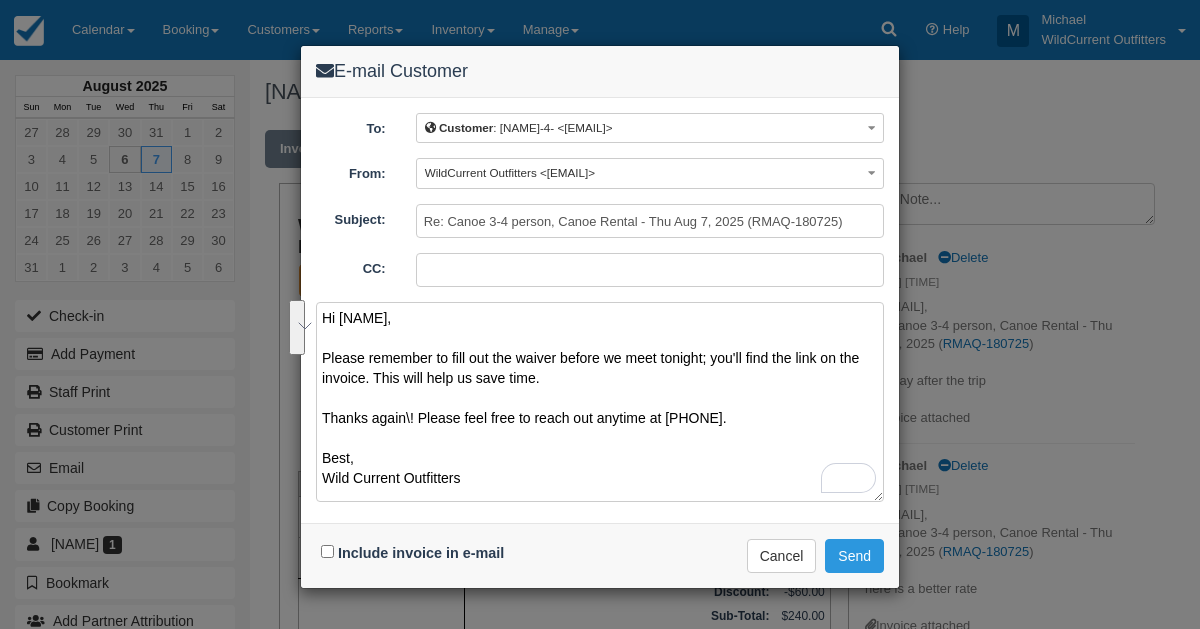 scroll, scrollTop: 4, scrollLeft: 0, axis: vertical 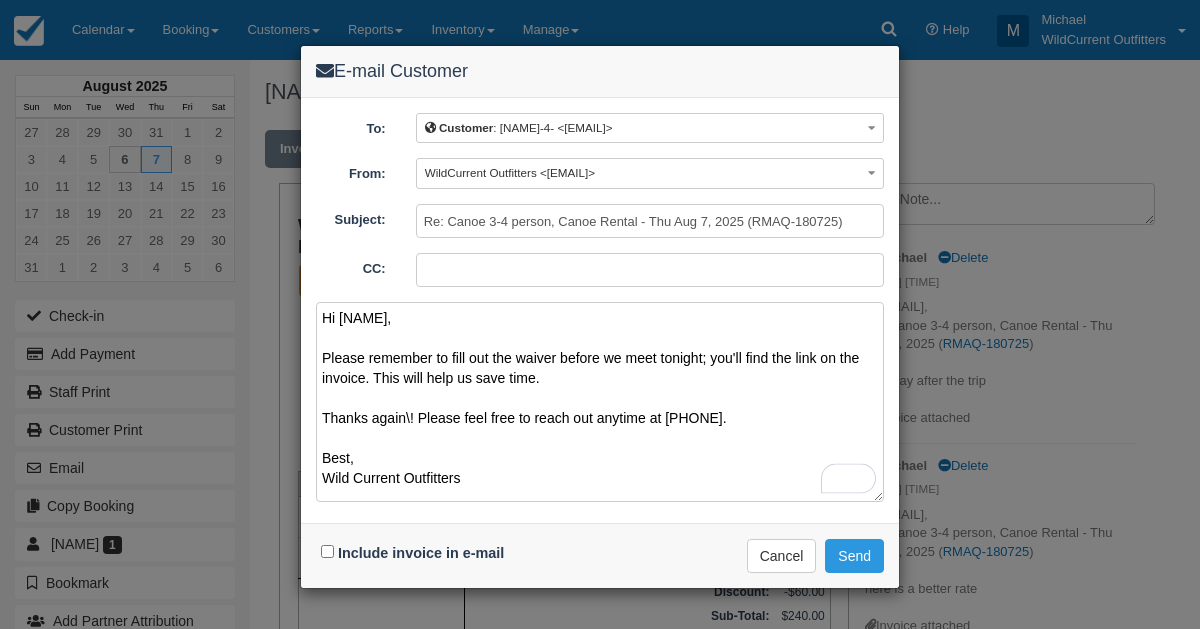 click on "Hi [NAME],
Please remember to fill out the waiver before we meet tonight; you'll find the link on the invoice. This will help us save time.
Thanks again\! Please feel free to reach out anytime at [PHONE].
Best,
Wild Current Outfitters" at bounding box center (600, 402) 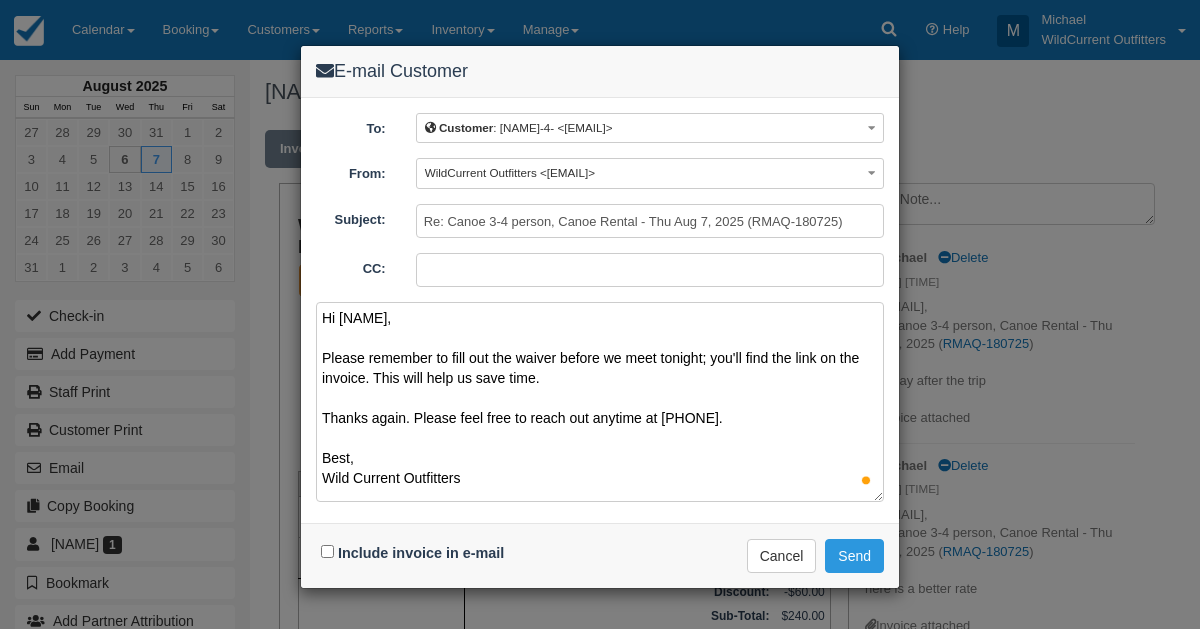 scroll, scrollTop: 11, scrollLeft: 0, axis: vertical 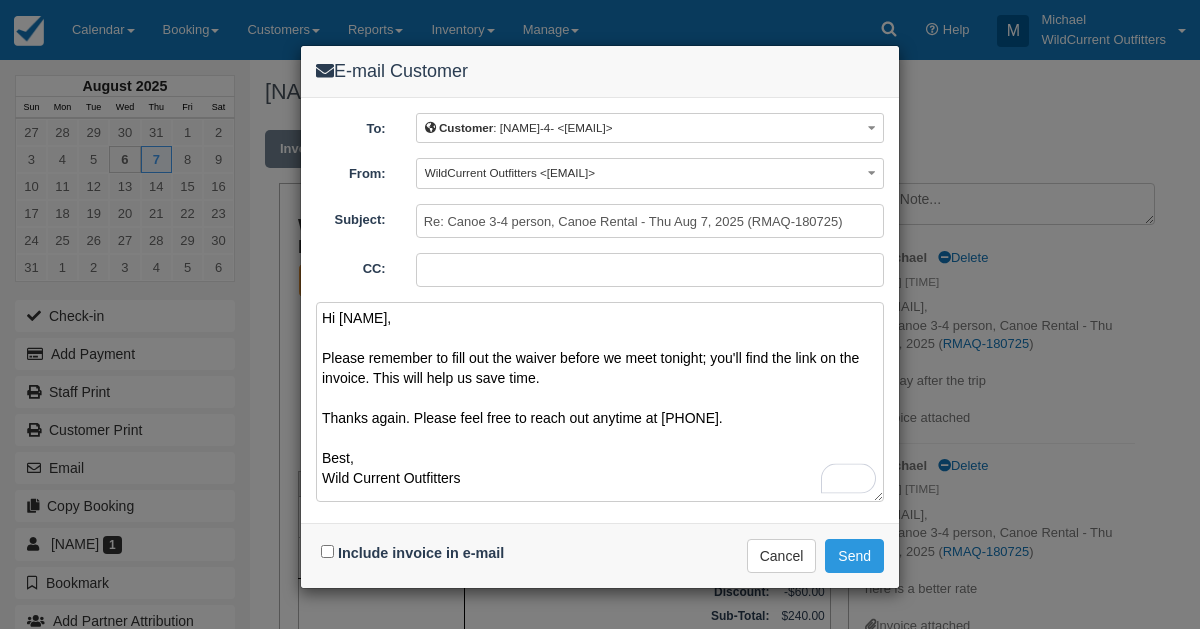 type on "Hi [NAME],
Please remember to fill out the waiver before we meet tonight; you'll find the link on the invoice. This will help us save time.
Thanks again. Please feel free to reach out anytime at [PHONE].
Best,
Wild Current Outfitters" 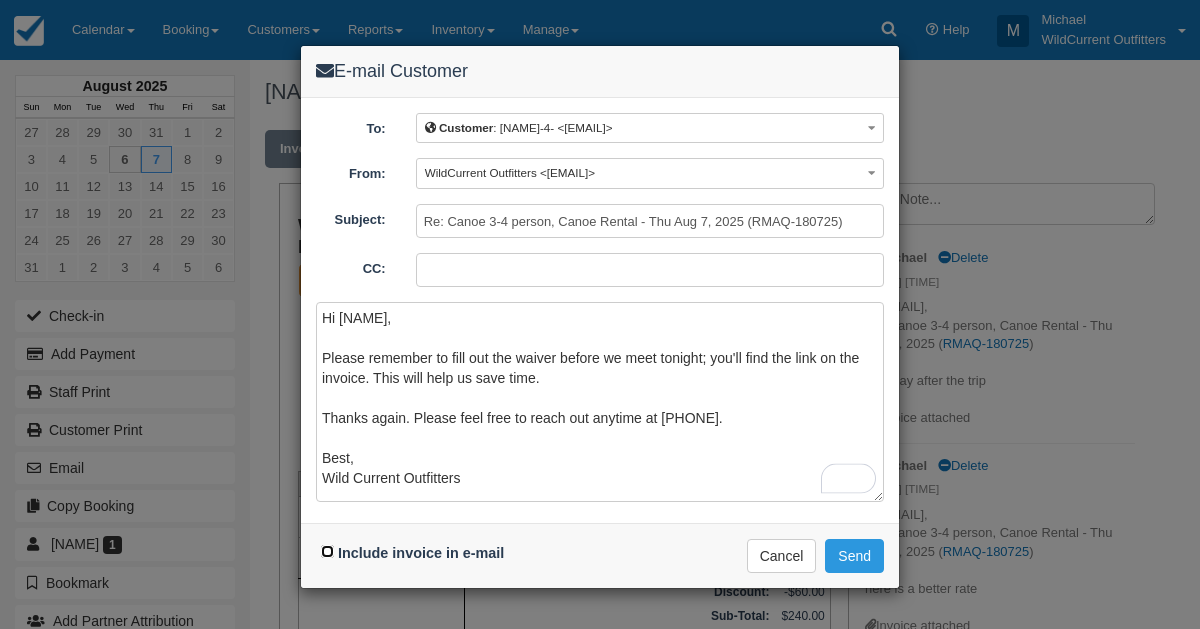 click on "Include invoice in e-mail" at bounding box center [327, 551] 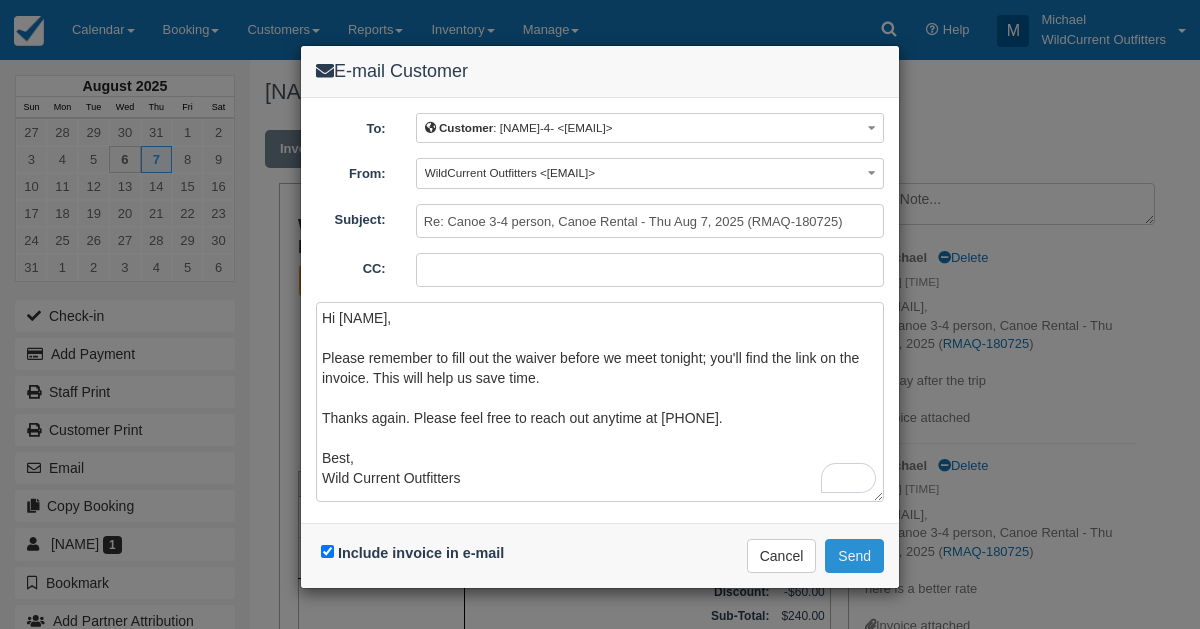 click on "Send" at bounding box center (854, 556) 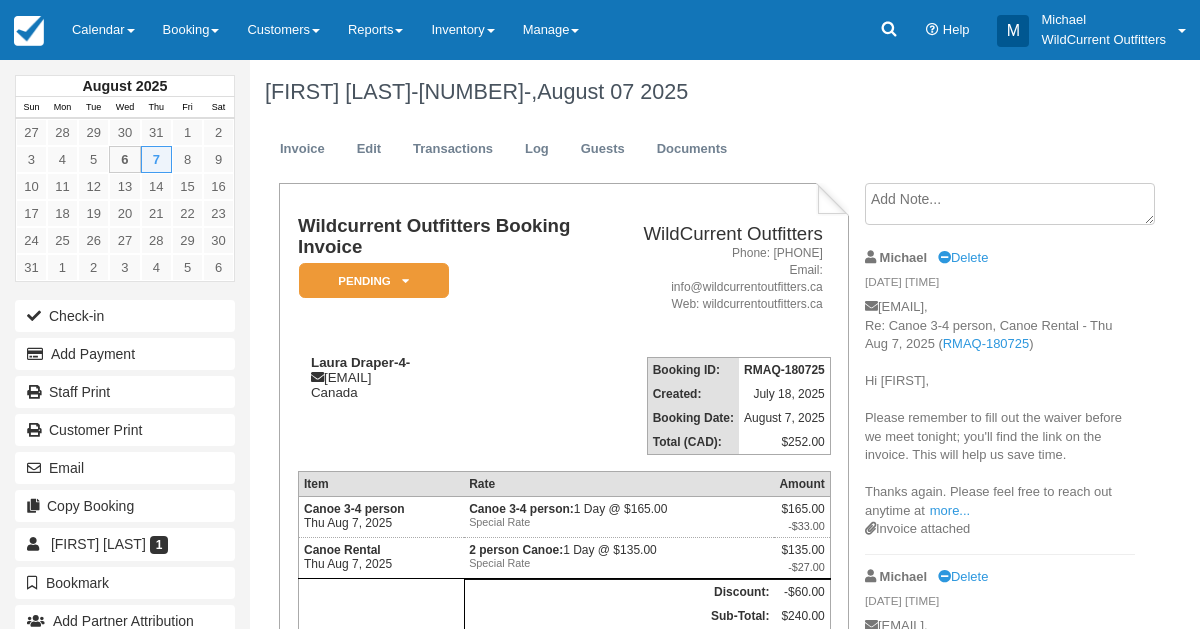 scroll, scrollTop: 0, scrollLeft: 0, axis: both 